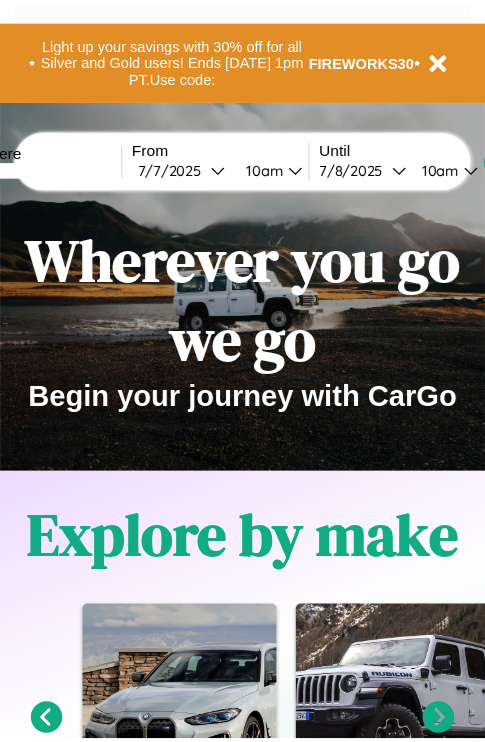 scroll, scrollTop: 0, scrollLeft: 0, axis: both 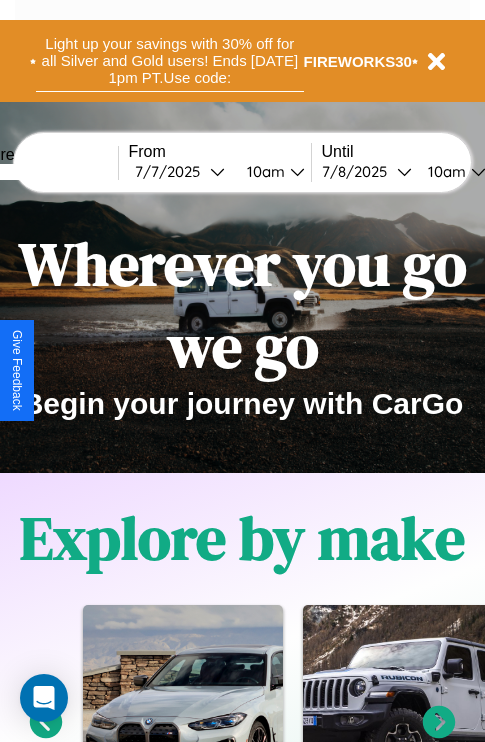 click on "Light up your savings with 30% off for all Silver and Gold users! Ends 8/1 at 1pm PT.  Use code:" at bounding box center (170, 61) 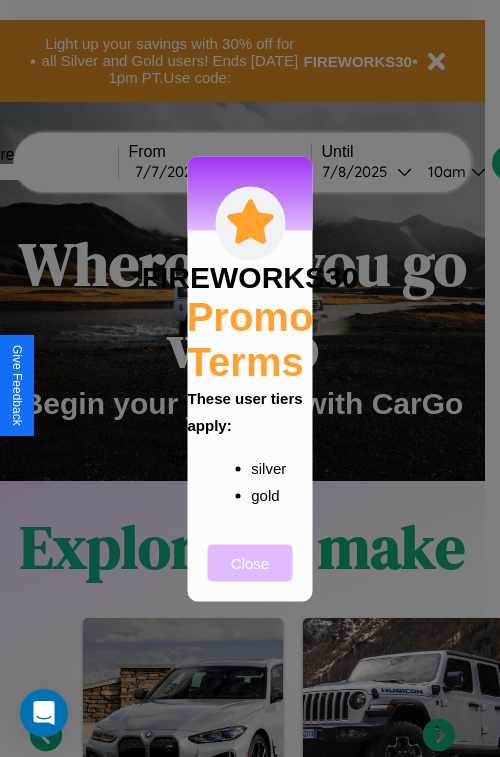 click on "Close" at bounding box center (250, 562) 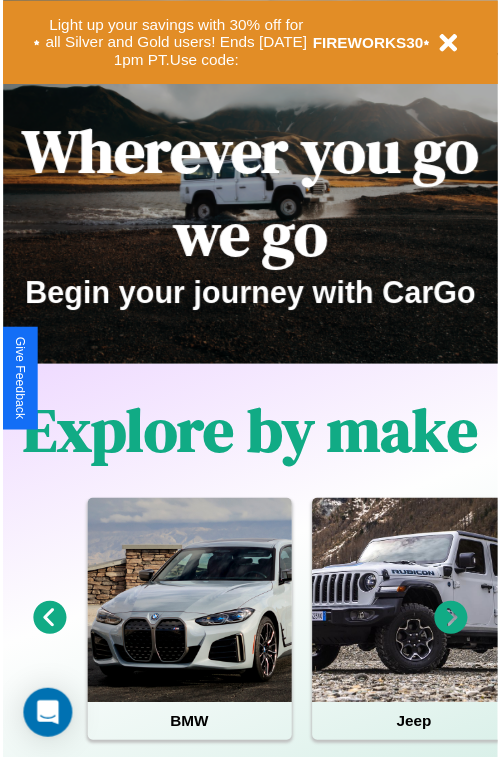 scroll, scrollTop: 0, scrollLeft: 0, axis: both 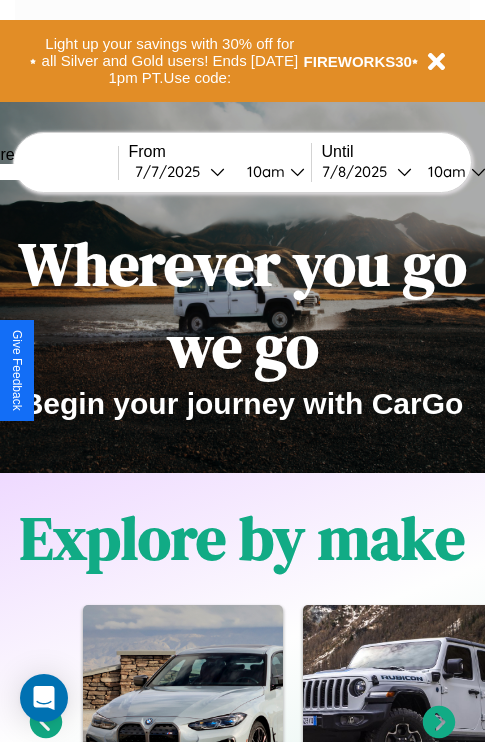 click at bounding box center (43, 172) 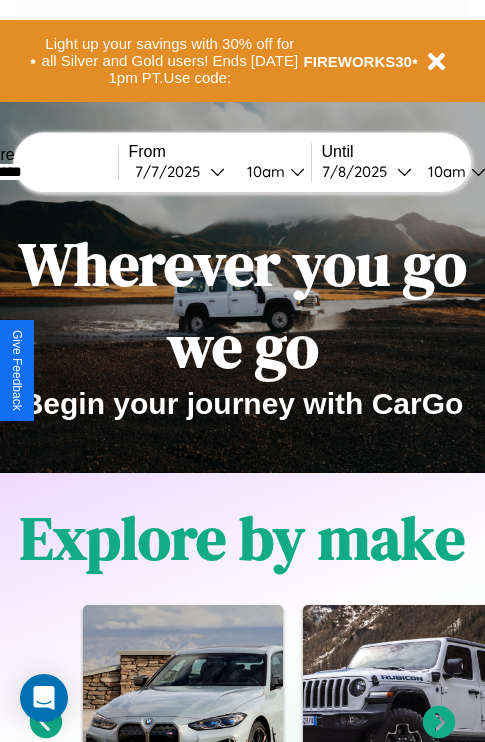 type on "*********" 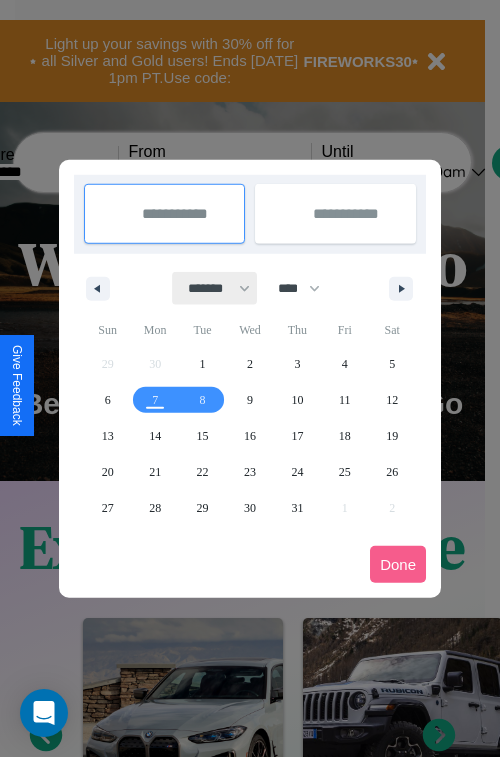 click on "******* ******** ***** ***** *** **** **** ****** ********* ******* ******** ********" at bounding box center (215, 288) 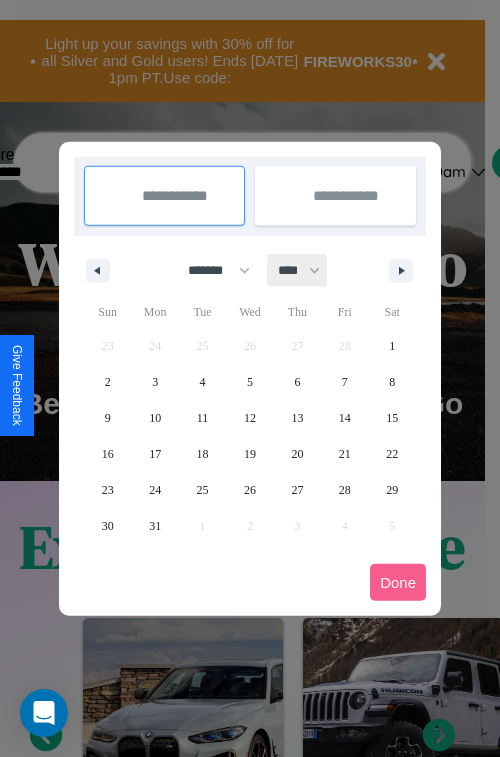click on "**** **** **** **** **** **** **** **** **** **** **** **** **** **** **** **** **** **** **** **** **** **** **** **** **** **** **** **** **** **** **** **** **** **** **** **** **** **** **** **** **** **** **** **** **** **** **** **** **** **** **** **** **** **** **** **** **** **** **** **** **** **** **** **** **** **** **** **** **** **** **** **** **** **** **** **** **** **** **** **** **** **** **** **** **** **** **** **** **** **** **** **** **** **** **** **** **** **** **** **** **** **** **** **** **** **** **** **** **** **** **** **** **** **** **** **** **** **** **** **** ****" at bounding box center [298, 270] 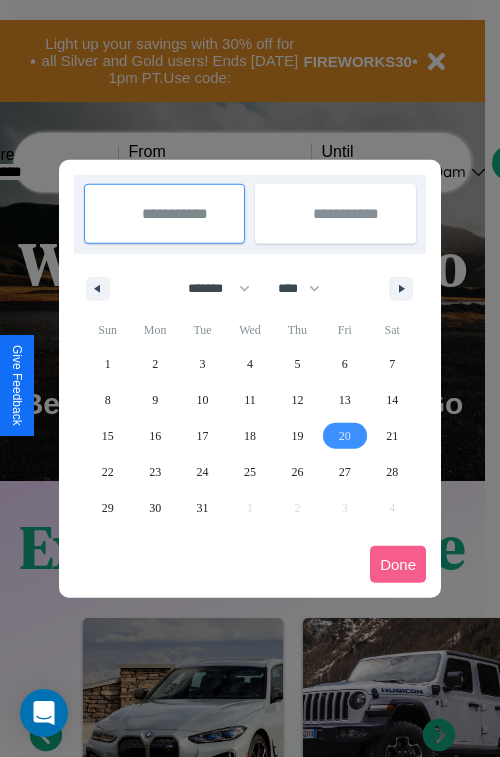 click on "20" at bounding box center (345, 436) 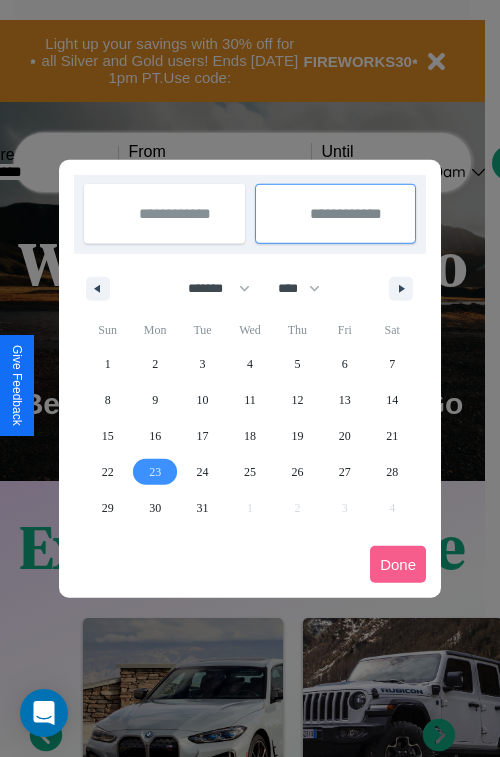 click on "23" at bounding box center [155, 472] 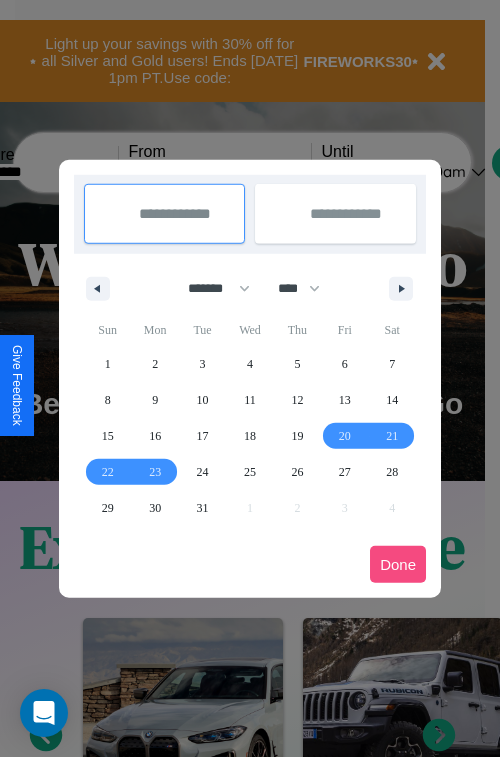 click on "Done" at bounding box center [398, 564] 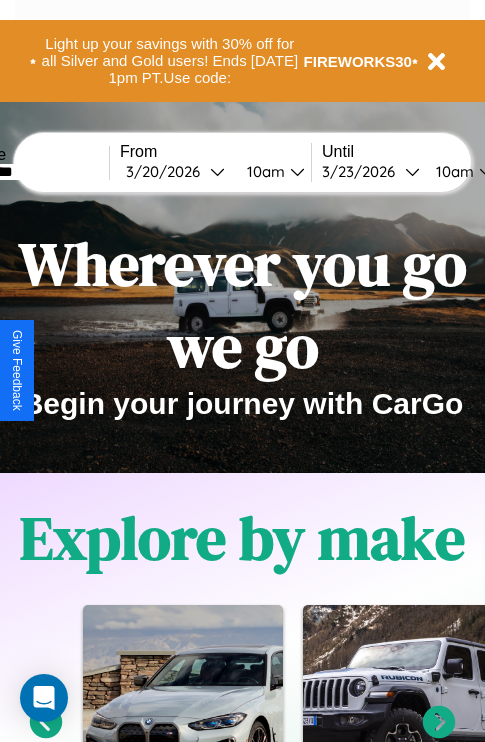 click on "10am" at bounding box center (263, 171) 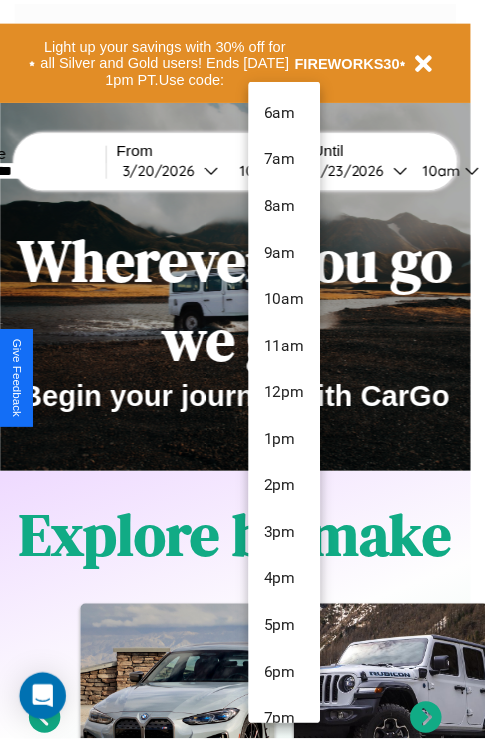 scroll, scrollTop: 163, scrollLeft: 0, axis: vertical 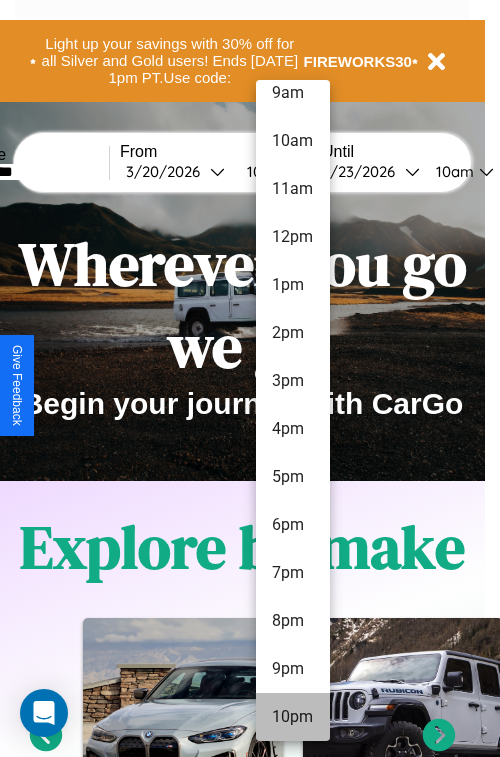 click on "10pm" at bounding box center [293, 717] 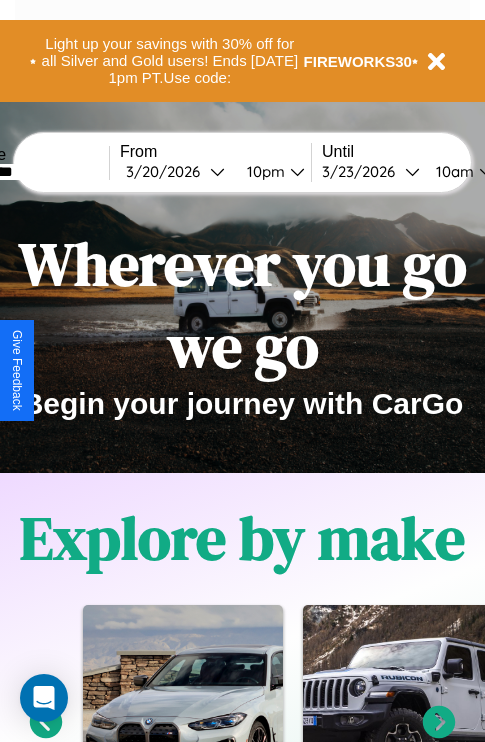 scroll, scrollTop: 0, scrollLeft: 76, axis: horizontal 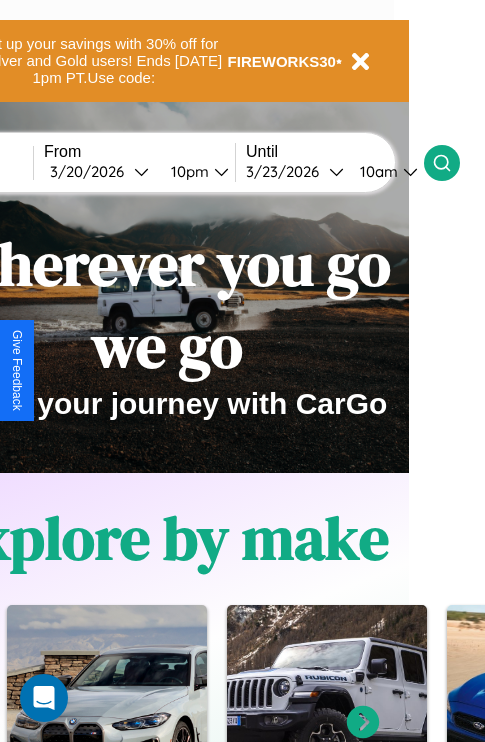 click 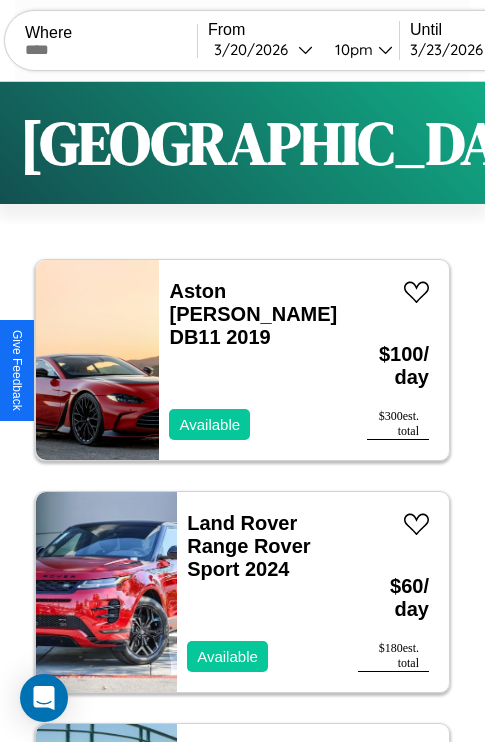 scroll, scrollTop: 95, scrollLeft: 0, axis: vertical 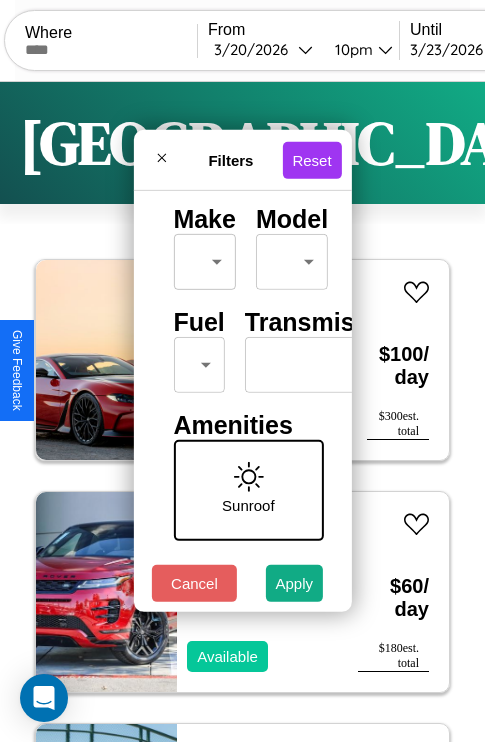 click on "CarGo Where From 3 / 20 / 2026 10pm Until 3 / 23 / 2026 10am Become a Host Login Sign Up Amsterdam Filters 153  cars in this area These cars can be picked up in this city. Aston Martin   DB11   2019 Available $ 100  / day $ 300  est. total Land Rover   Range Rover Sport   2024 Available $ 60  / day $ 180  est. total Buick   Coachbuilder   2021 Unavailable $ 120  / day $ 360  est. total Infiniti   M37   2020 Available $ 110  / day $ 330  est. total Dodge   Avenger   2019 Unavailable $ 90  / day $ 270  est. total Jeep   Wagoneer   2024 Available $ 170  / day $ 510  est. total Kia   Stinger   2016 Available $ 50  / day $ 150  est. total Buick   Cascada   2022 Available $ 180  / day $ 540  est. total Volvo   B8L   2021 Available $ 200  / day $ 600  est. total BMW   335xi   2014 Available $ 170  / day $ 510  est. total Volvo   EX30   2022 Available $ 140  / day $ 420  est. total Chevrolet   Bolt Incomplete   2014 Available $ 160  / day $ 480  est. total Lexus   LFA   2014 Available $ 190  / day $ 570  est. total" at bounding box center (242, 412) 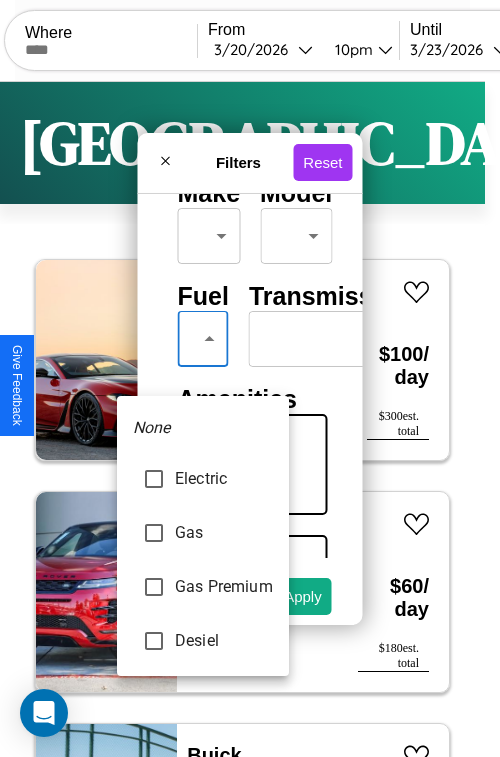 type on "***" 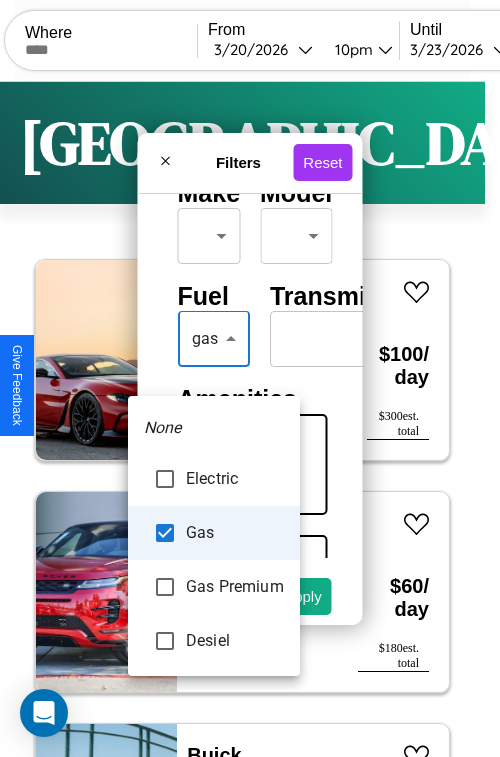 click at bounding box center [250, 378] 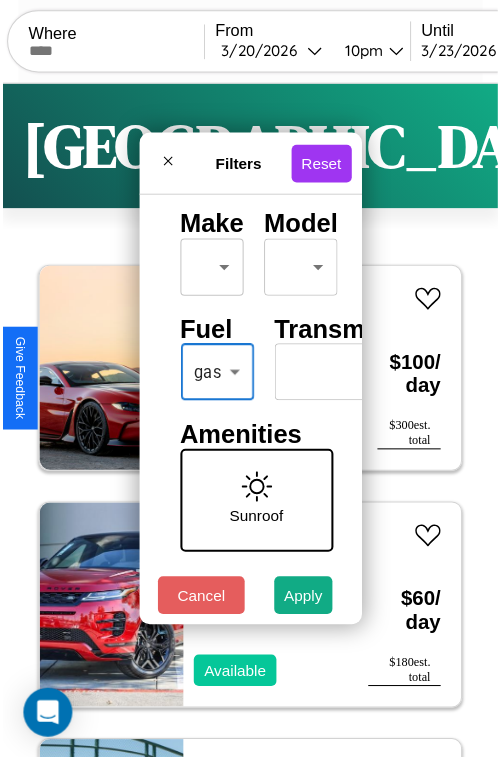 scroll, scrollTop: 59, scrollLeft: 0, axis: vertical 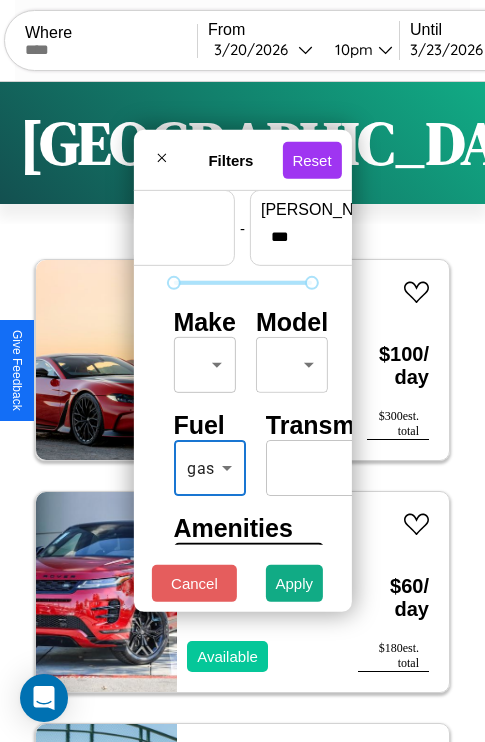 click on "CarGo Where From 3 / 20 / 2026 10pm Until 3 / 23 / 2026 10am Become a Host Login Sign Up Amsterdam Filters 153  cars in this area These cars can be picked up in this city. Aston Martin   DB11   2019 Available $ 100  / day $ 300  est. total Land Rover   Range Rover Sport   2024 Available $ 60  / day $ 180  est. total Buick   Coachbuilder   2021 Unavailable $ 120  / day $ 360  est. total Infiniti   M37   2020 Available $ 110  / day $ 330  est. total Dodge   Avenger   2019 Unavailable $ 90  / day $ 270  est. total Jeep   Wagoneer   2024 Available $ 170  / day $ 510  est. total Kia   Stinger   2016 Available $ 50  / day $ 150  est. total Buick   Cascada   2022 Available $ 180  / day $ 540  est. total Volvo   B8L   2021 Available $ 200  / day $ 600  est. total BMW   335xi   2014 Available $ 170  / day $ 510  est. total Volvo   EX30   2022 Available $ 140  / day $ 420  est. total Chevrolet   Bolt Incomplete   2014 Available $ 160  / day $ 480  est. total Lexus   LFA   2014 Available $ 190  / day $ 570  est. total" at bounding box center [242, 412] 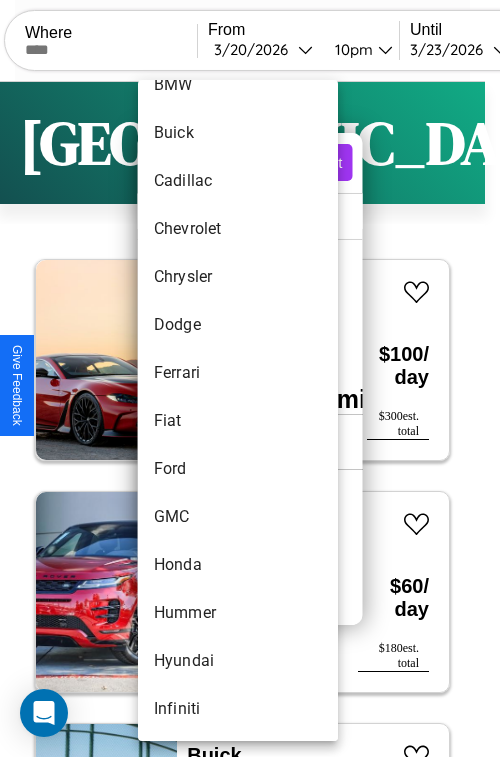 scroll, scrollTop: 374, scrollLeft: 0, axis: vertical 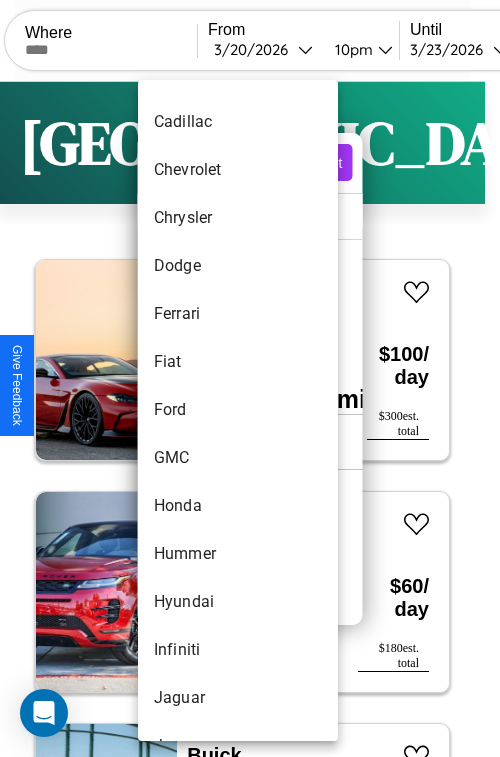click on "Ford" at bounding box center (238, 410) 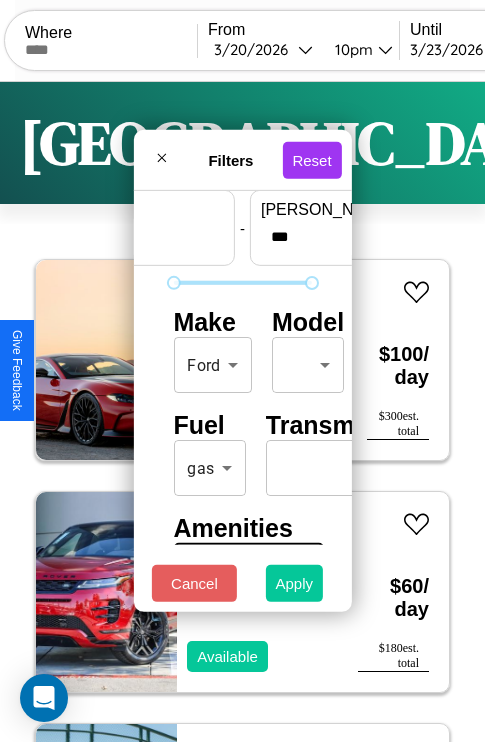 click on "Apply" at bounding box center [295, 583] 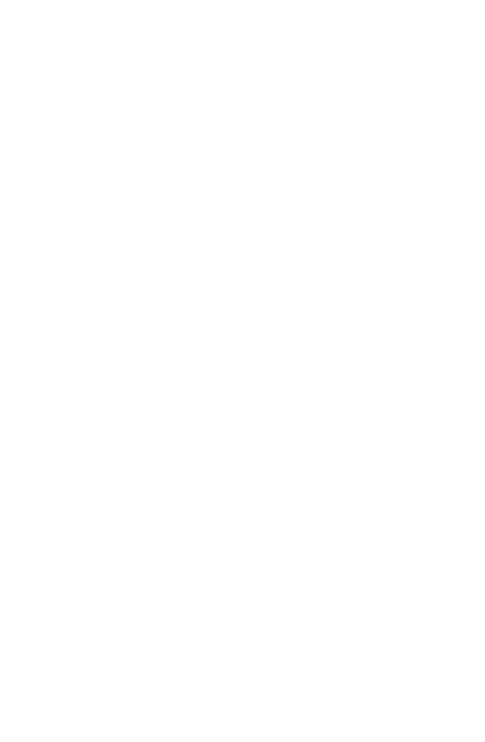 scroll, scrollTop: 0, scrollLeft: 0, axis: both 